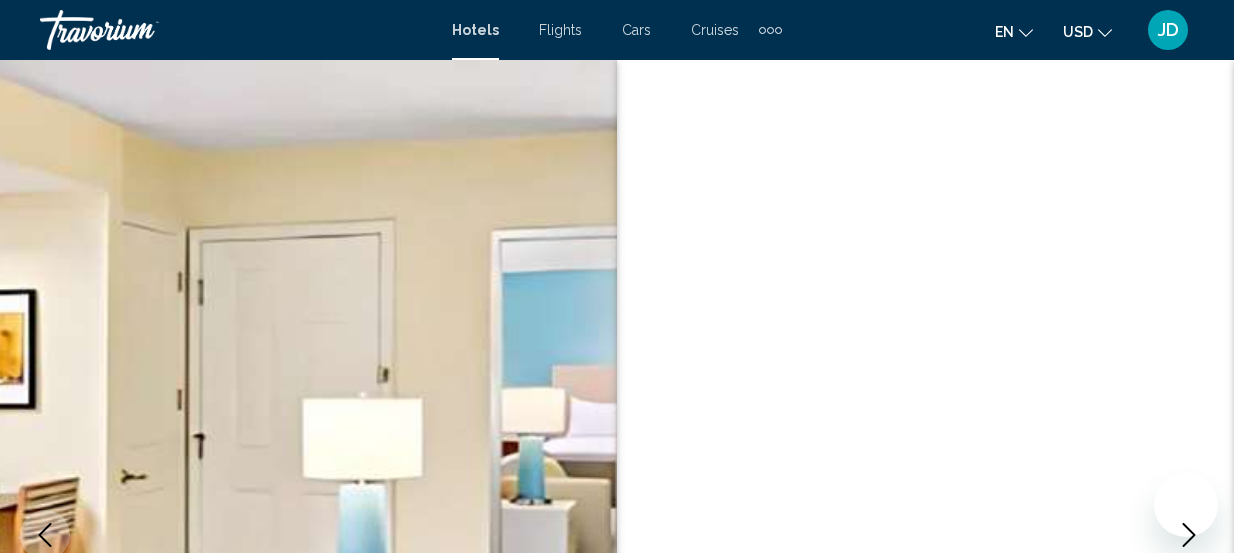 scroll, scrollTop: 1852, scrollLeft: 0, axis: vertical 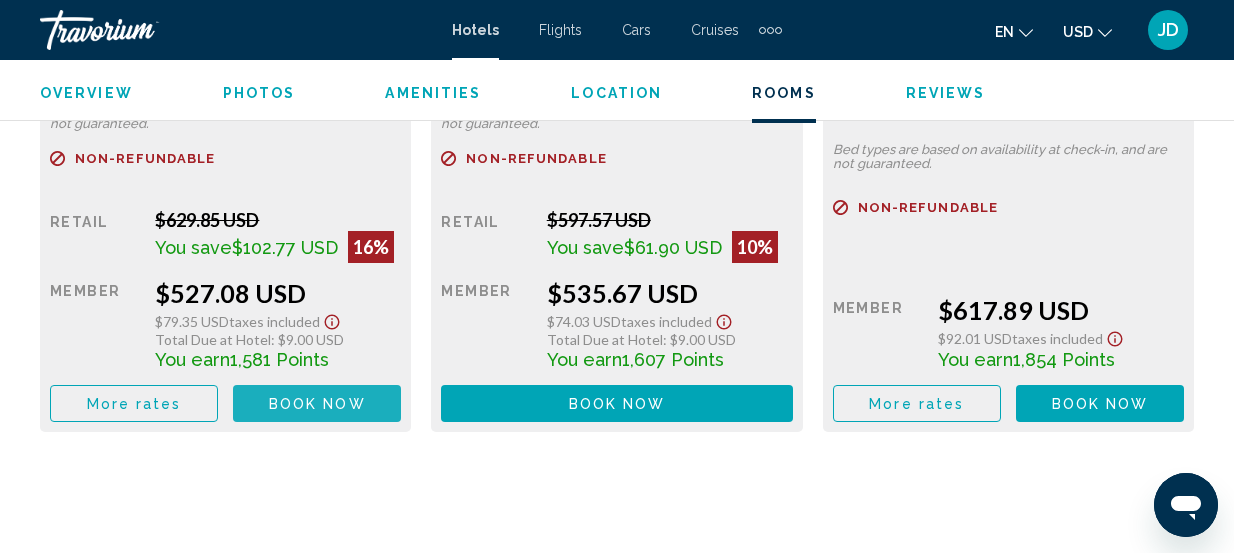 click on "Book now" at bounding box center [317, 404] 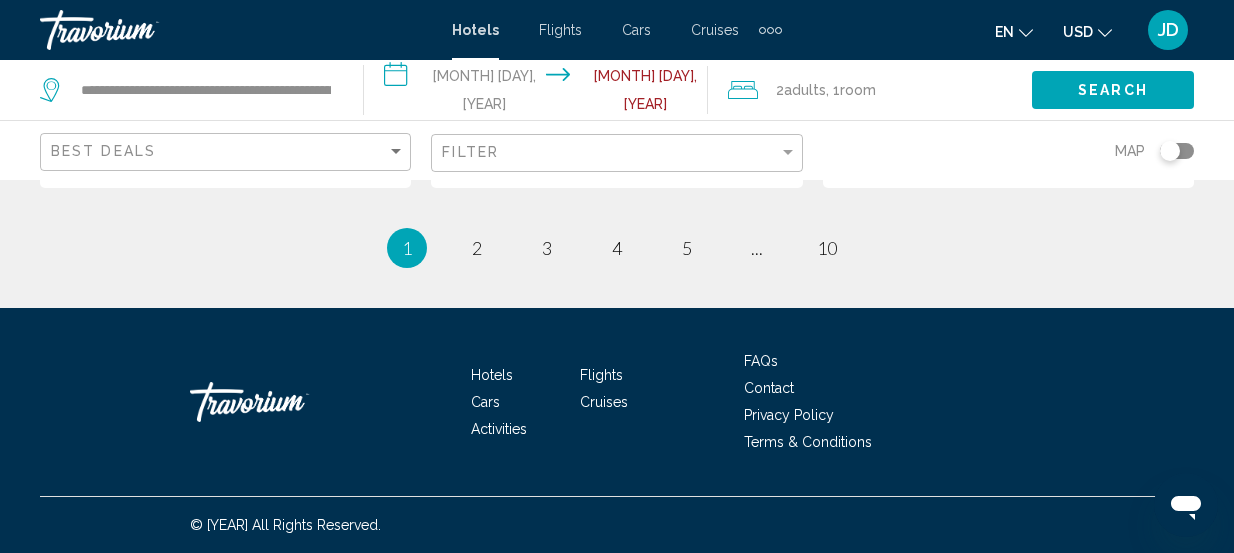 scroll, scrollTop: 0, scrollLeft: 0, axis: both 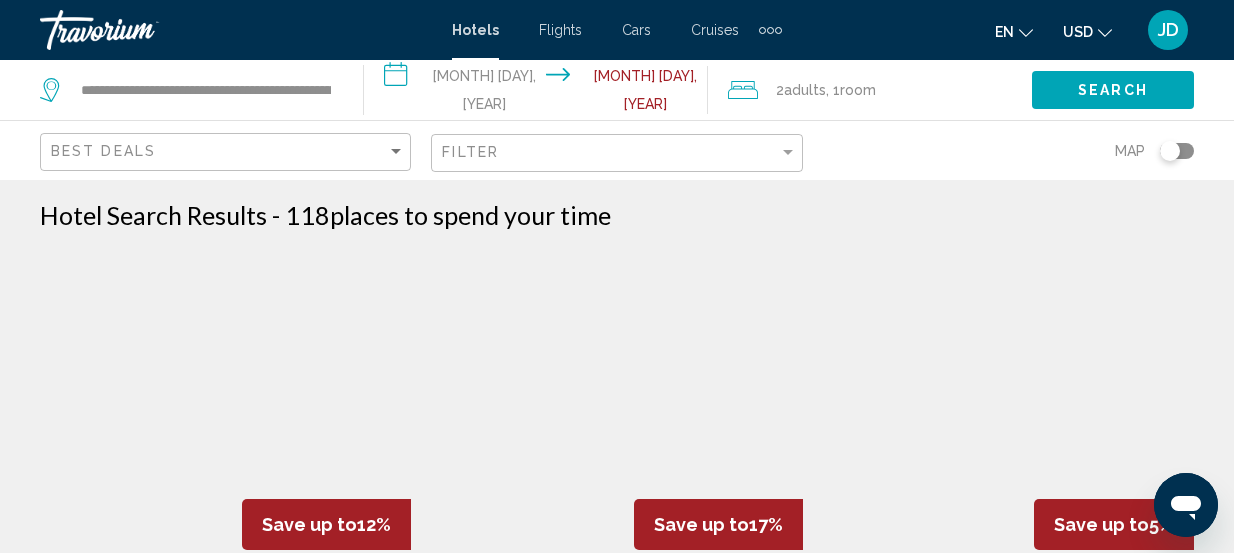 click on "Hotels" at bounding box center (475, 30) 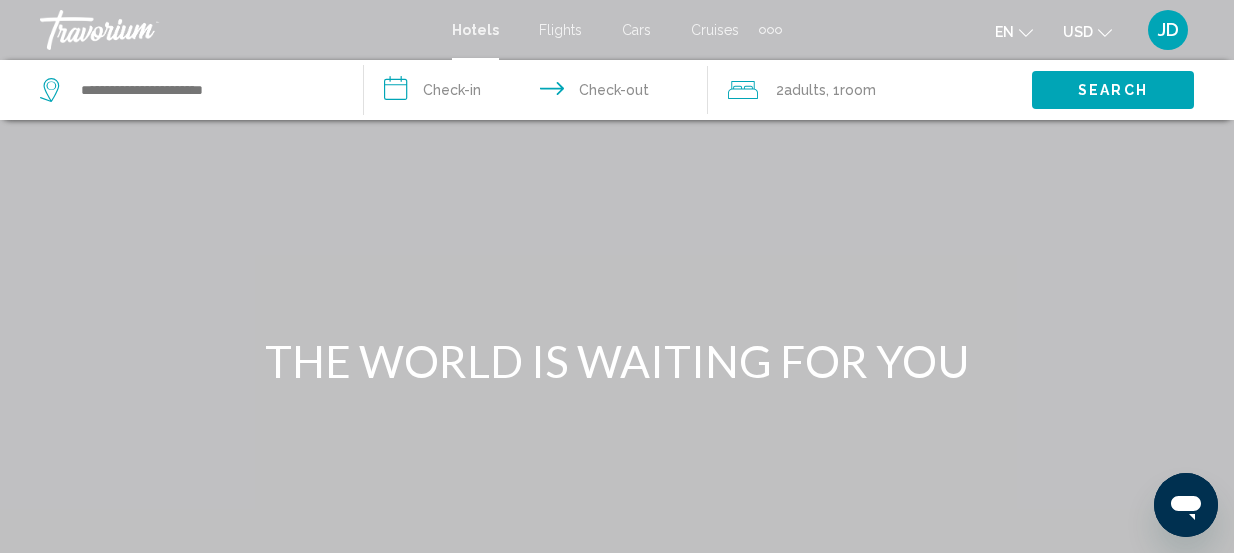 click on "Hotels" at bounding box center [475, 30] 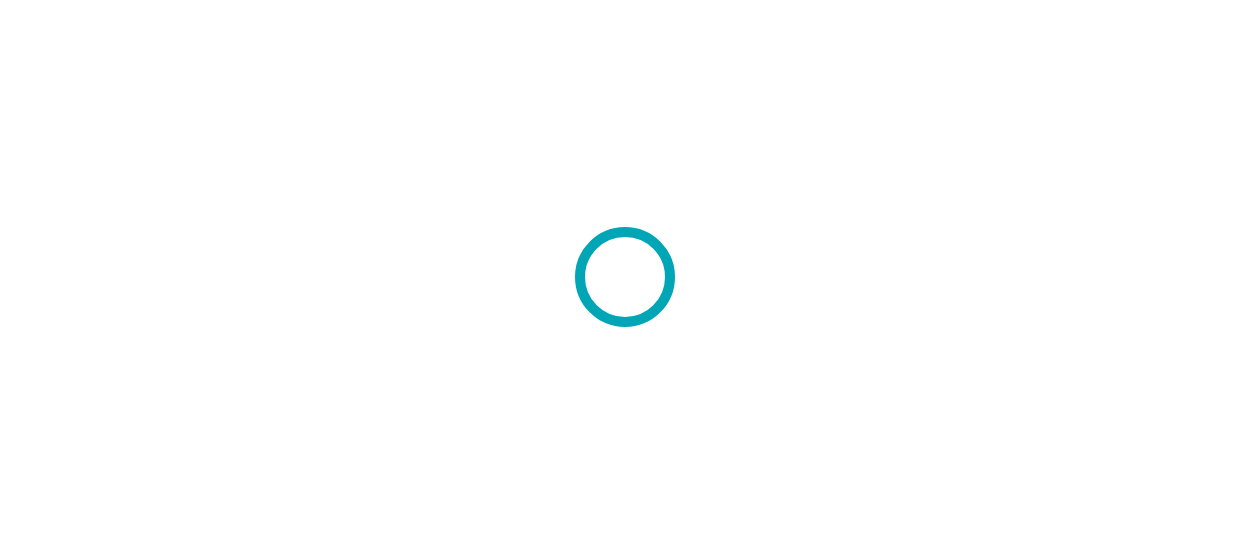 scroll, scrollTop: 0, scrollLeft: 0, axis: both 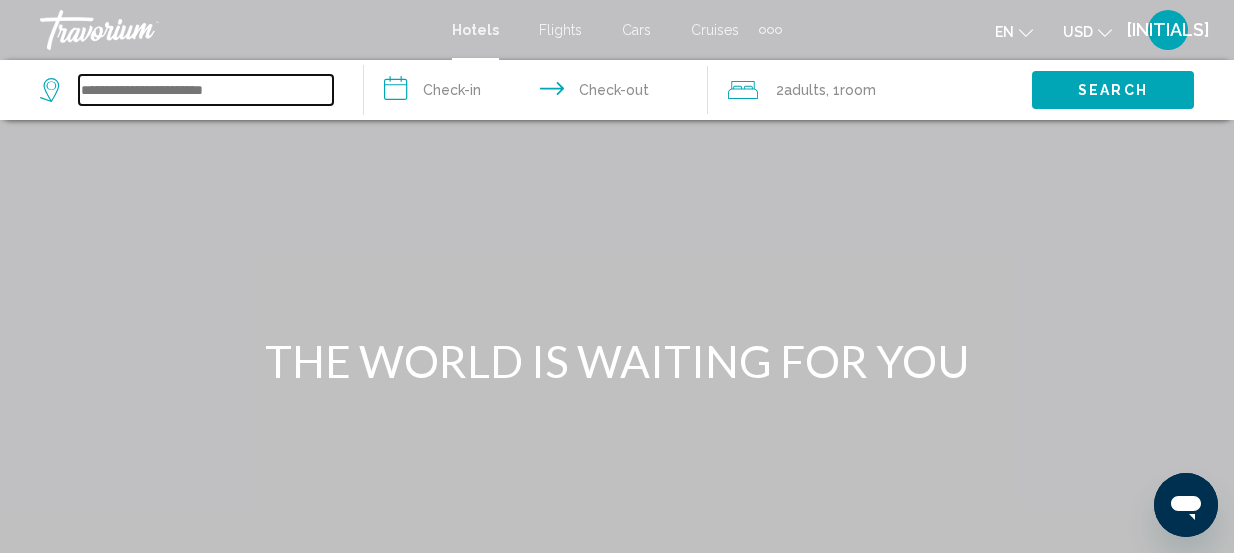 click at bounding box center [206, 90] 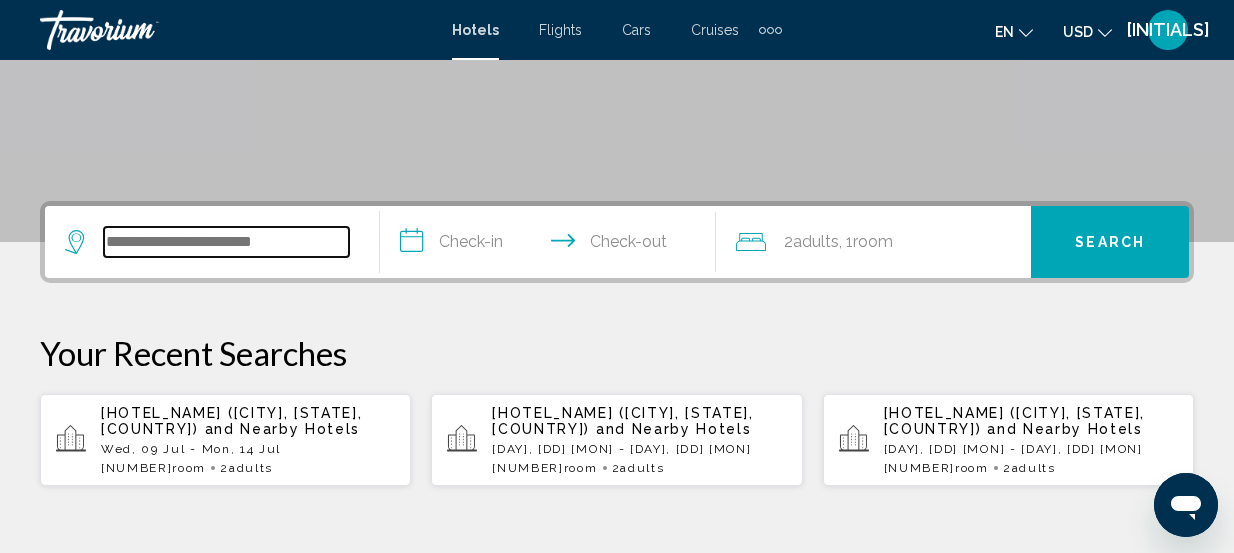 scroll, scrollTop: 361, scrollLeft: 0, axis: vertical 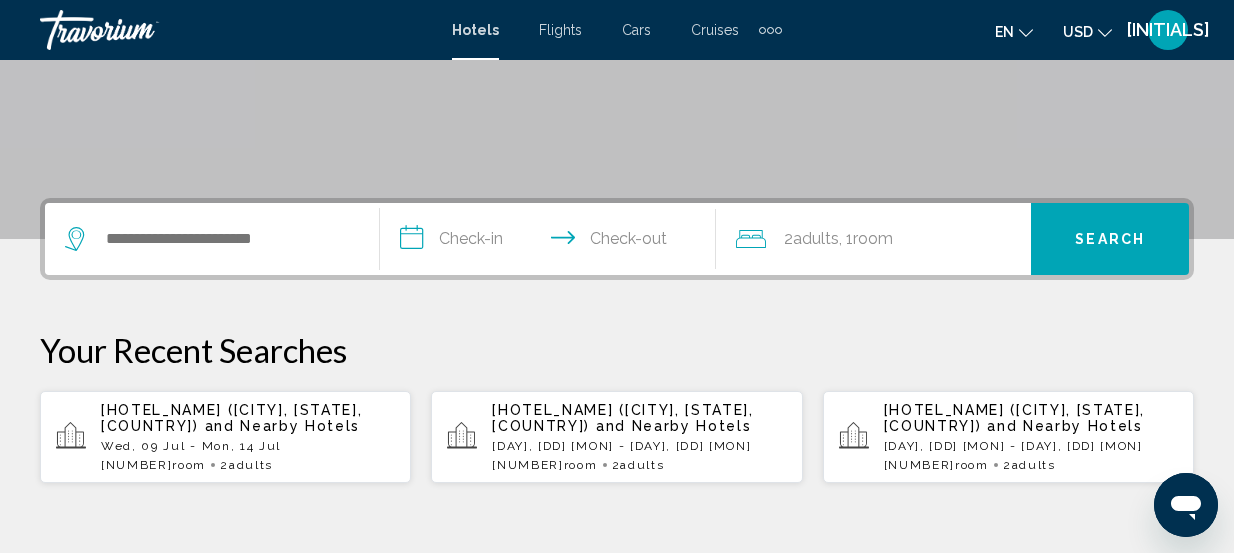 click on "[HOTEL_NAME] ([CITY], [STATE], [COUNTRY])" at bounding box center (231, 418) 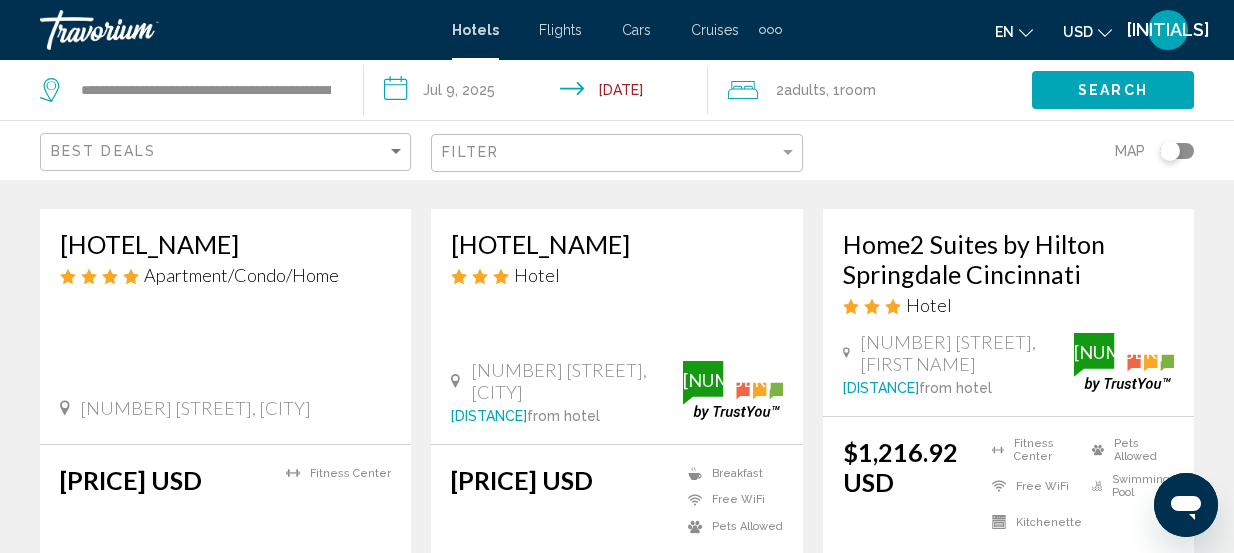 scroll, scrollTop: 0, scrollLeft: 0, axis: both 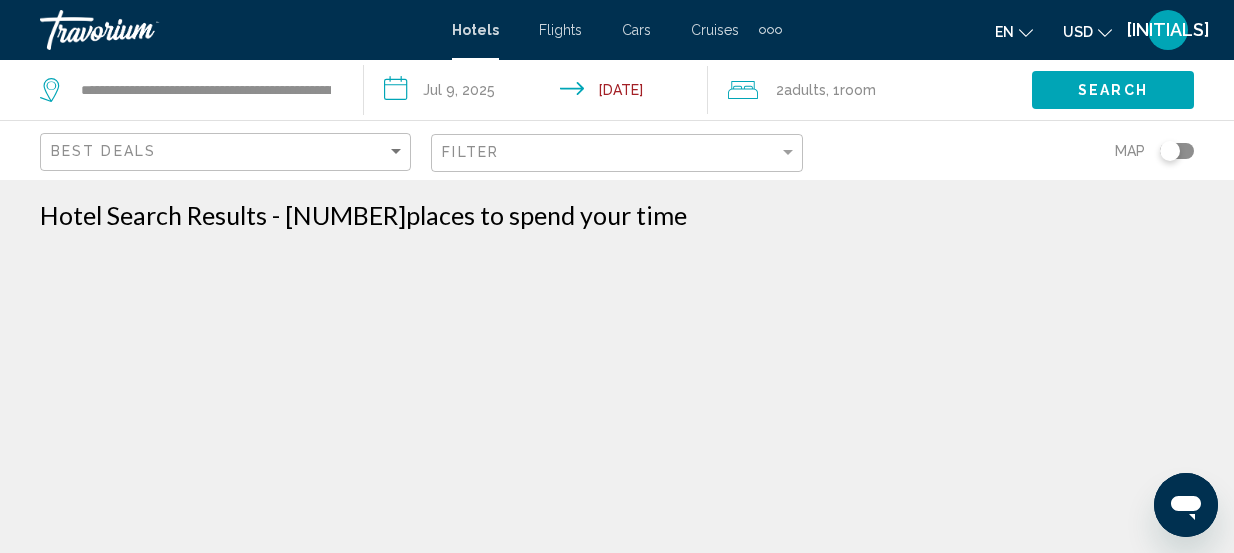 click on "**********" at bounding box center (540, 93) 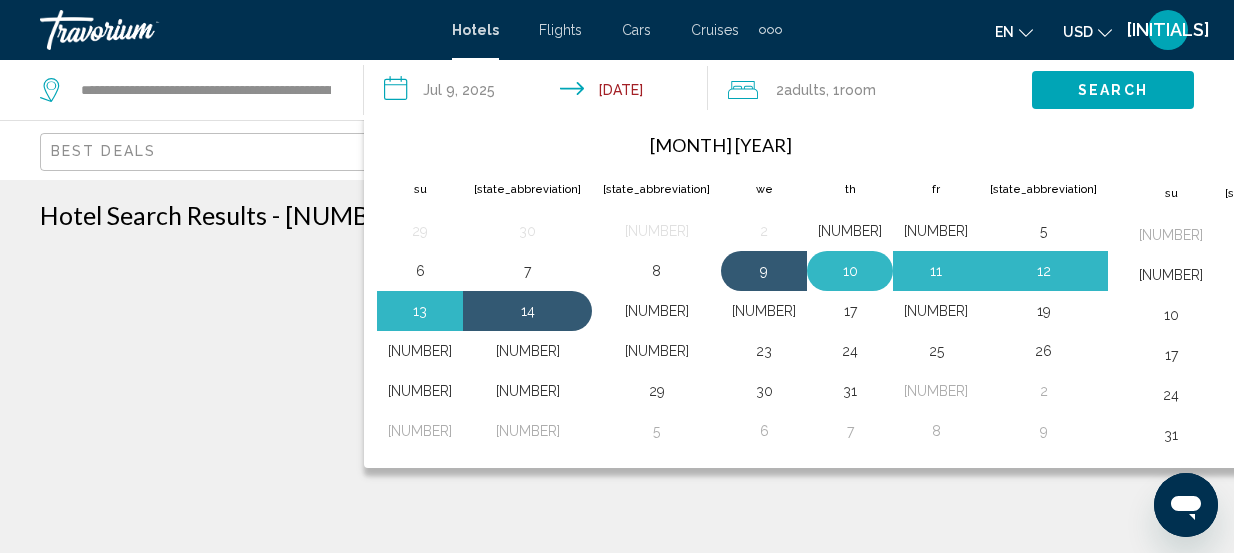 click on "10" at bounding box center [850, 271] 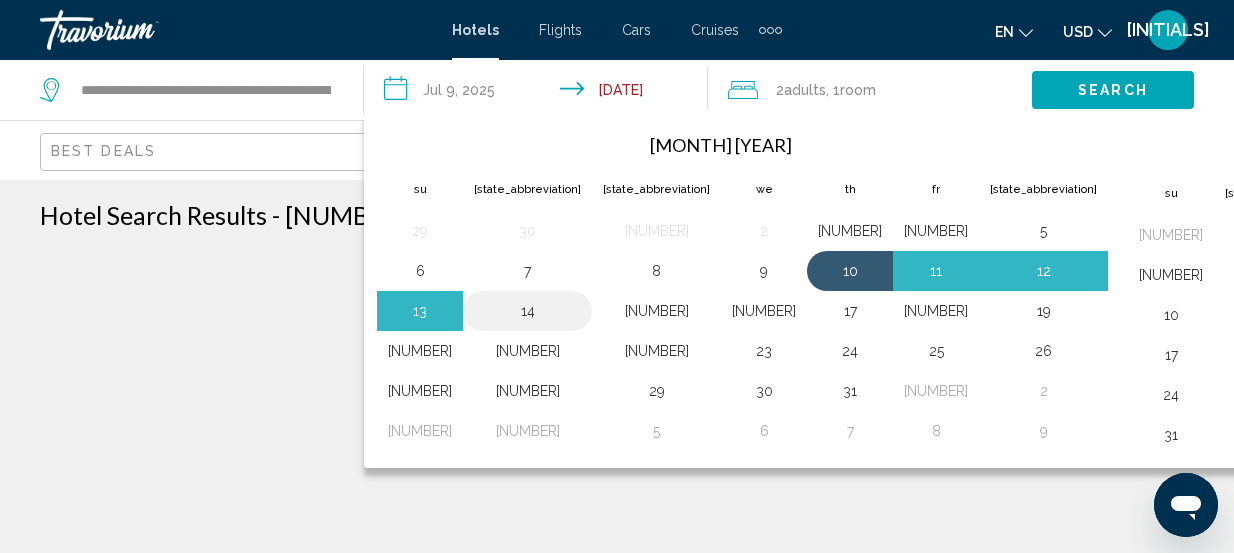 click on "14" at bounding box center [527, 311] 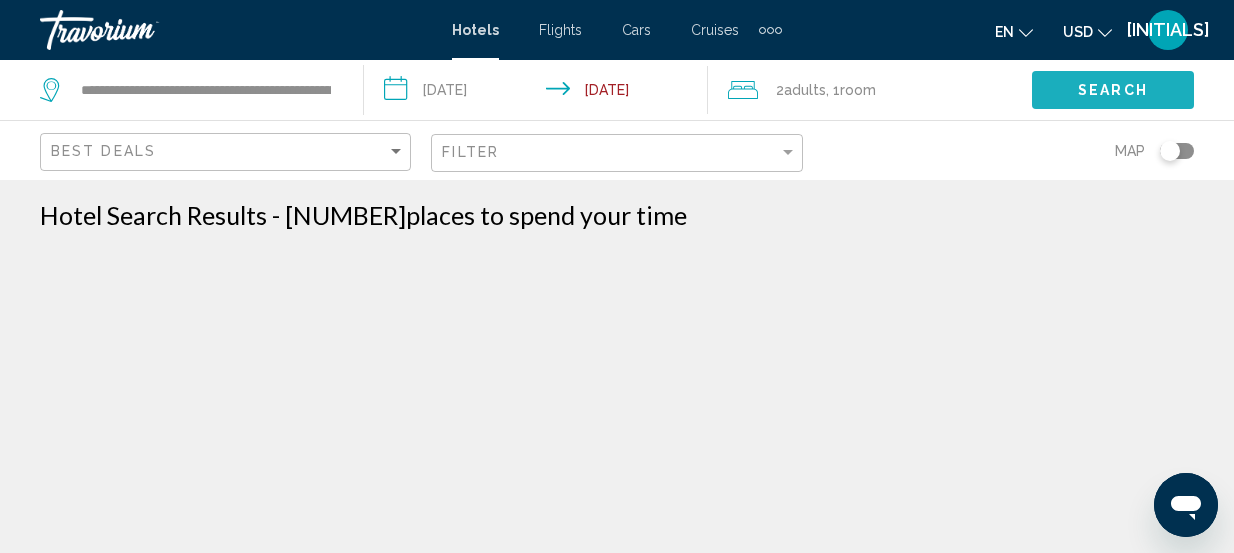click on "Search" at bounding box center (1113, 91) 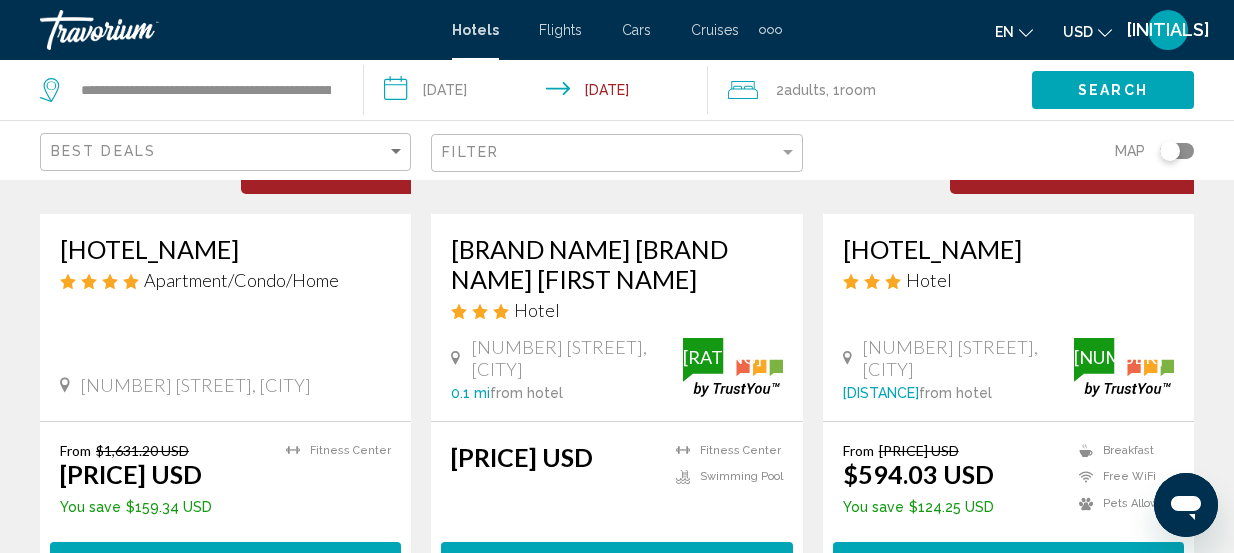 scroll, scrollTop: 363, scrollLeft: 0, axis: vertical 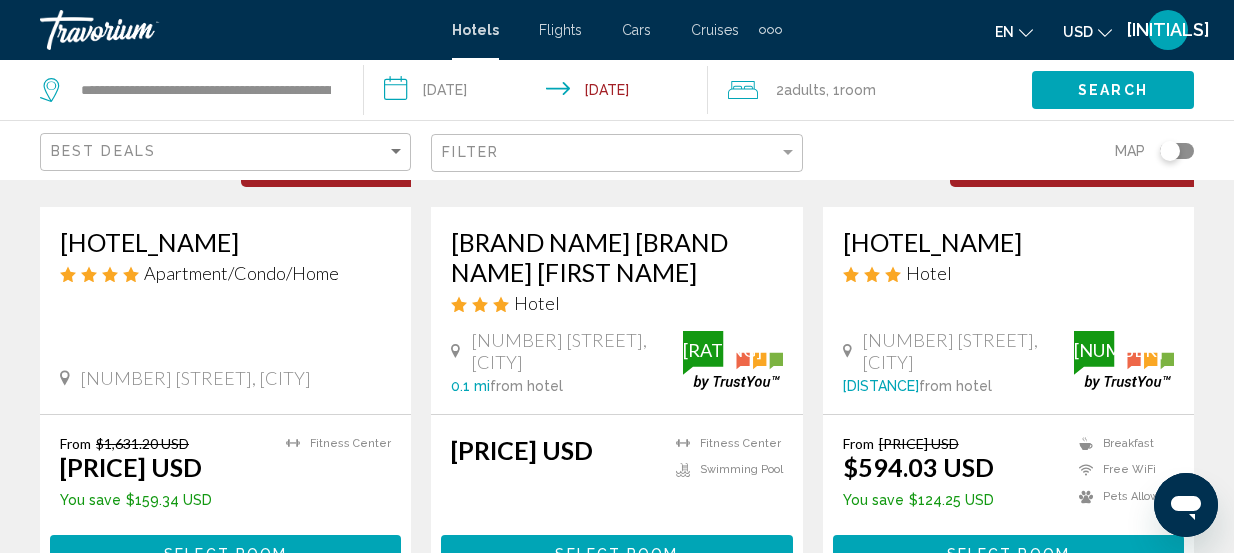 click on "[HOTEL_NAME]" at bounding box center (1008, 242) 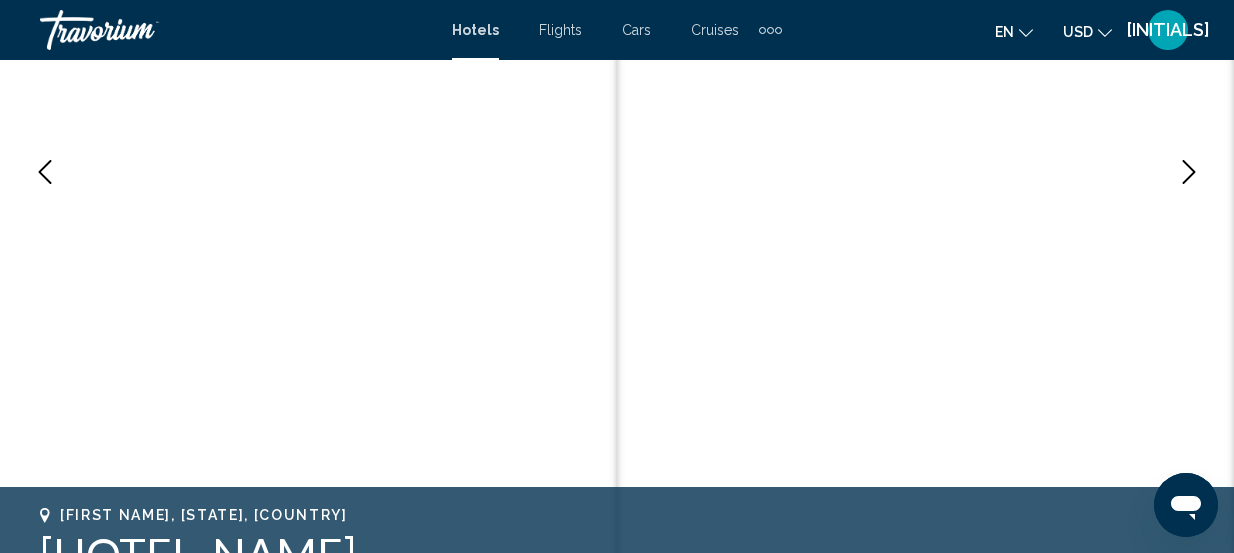 scroll, scrollTop: 258, scrollLeft: 0, axis: vertical 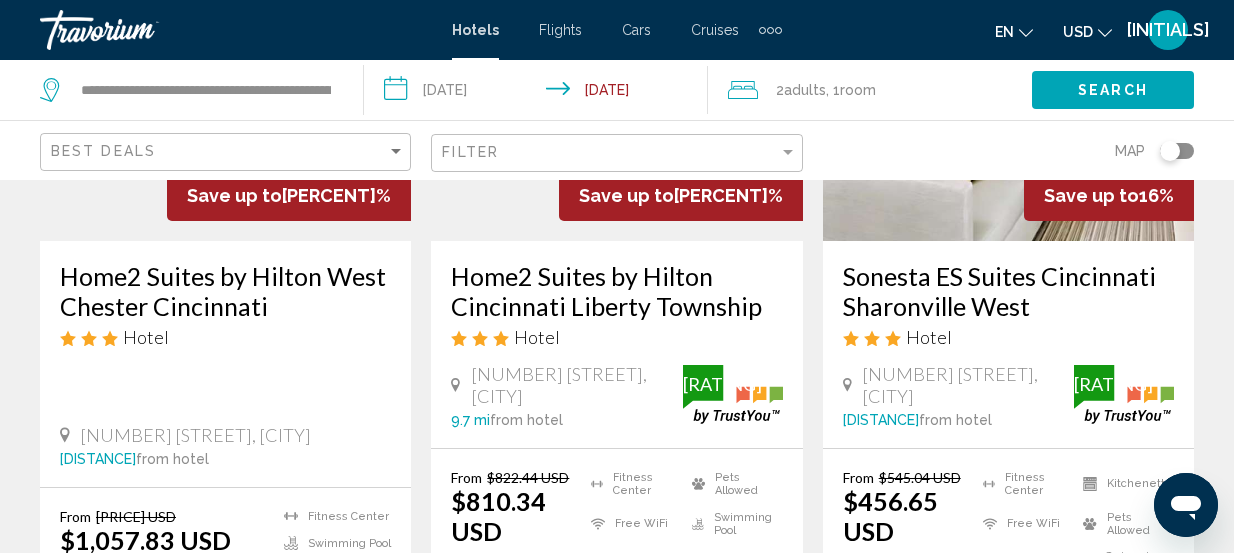 click on "Sonesta ES Suites Cincinnati Sharonville West" at bounding box center [1008, 291] 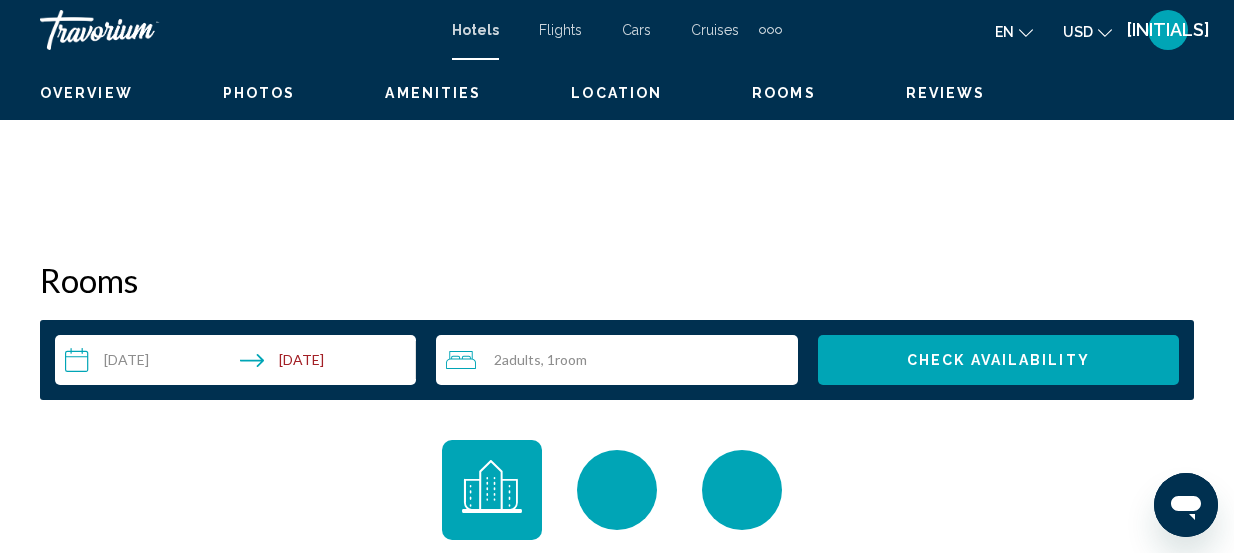 scroll, scrollTop: 258, scrollLeft: 0, axis: vertical 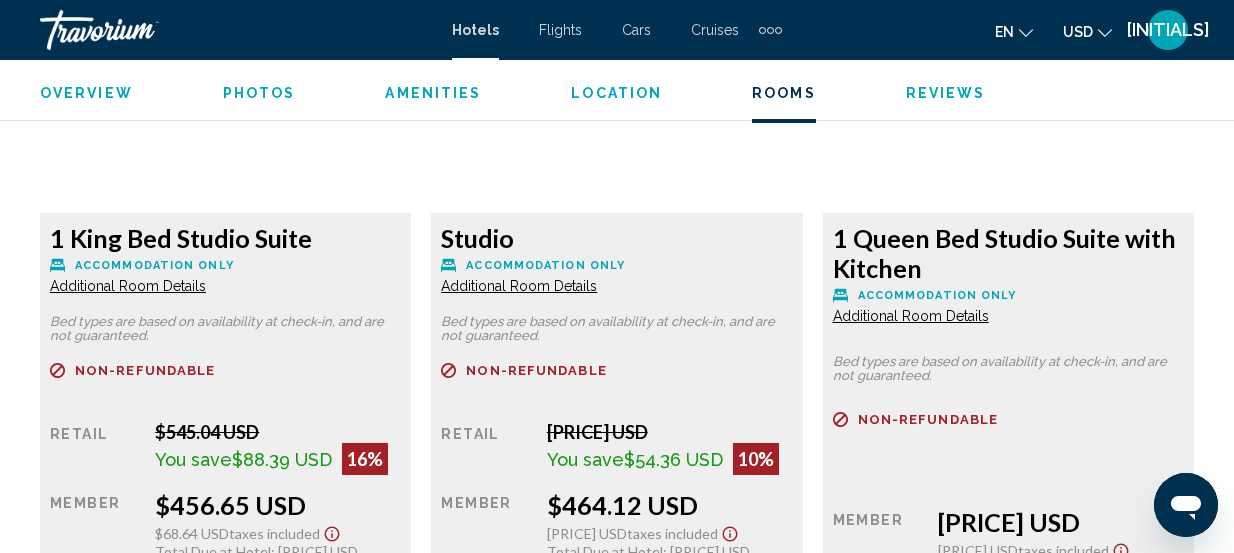 click on "Additional Room Details" at bounding box center (128, 286) 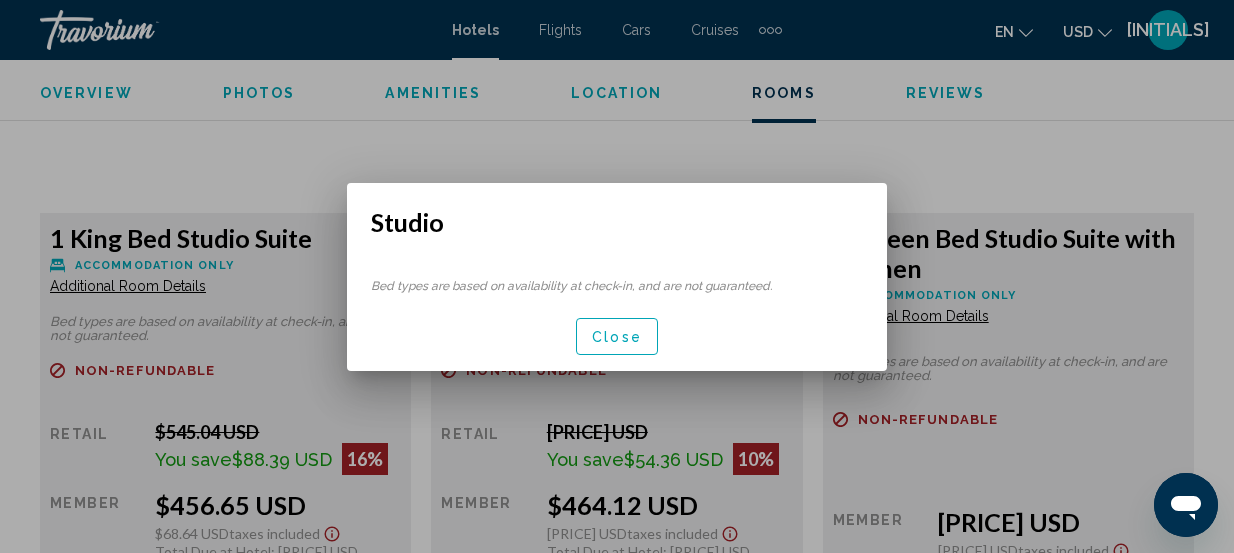 scroll, scrollTop: 0, scrollLeft: 0, axis: both 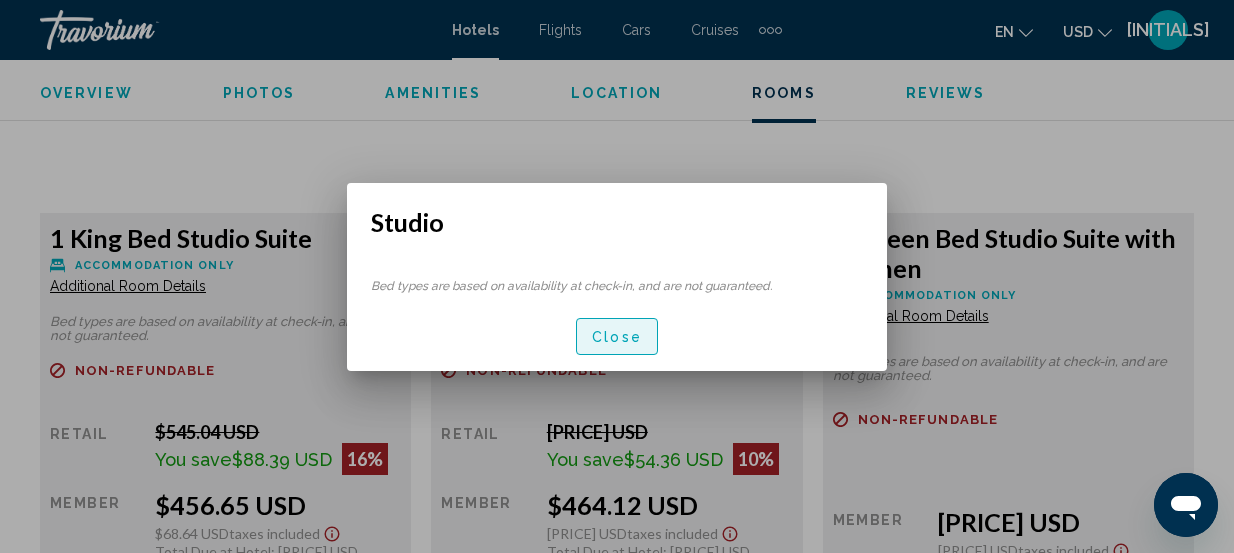 click on "Close" at bounding box center [617, 337] 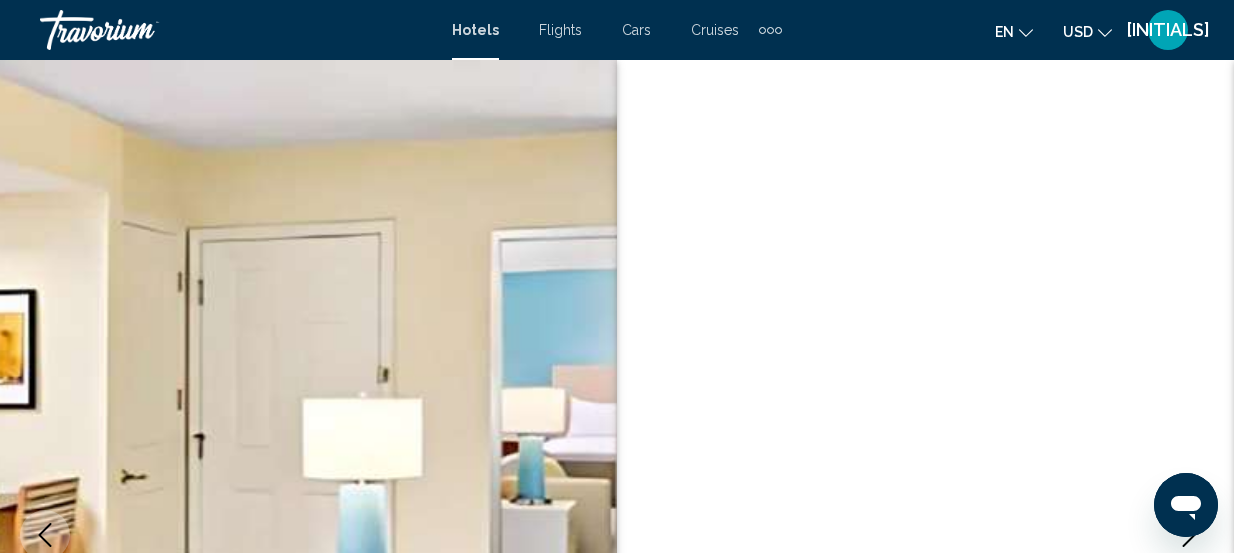 scroll, scrollTop: 3127, scrollLeft: 0, axis: vertical 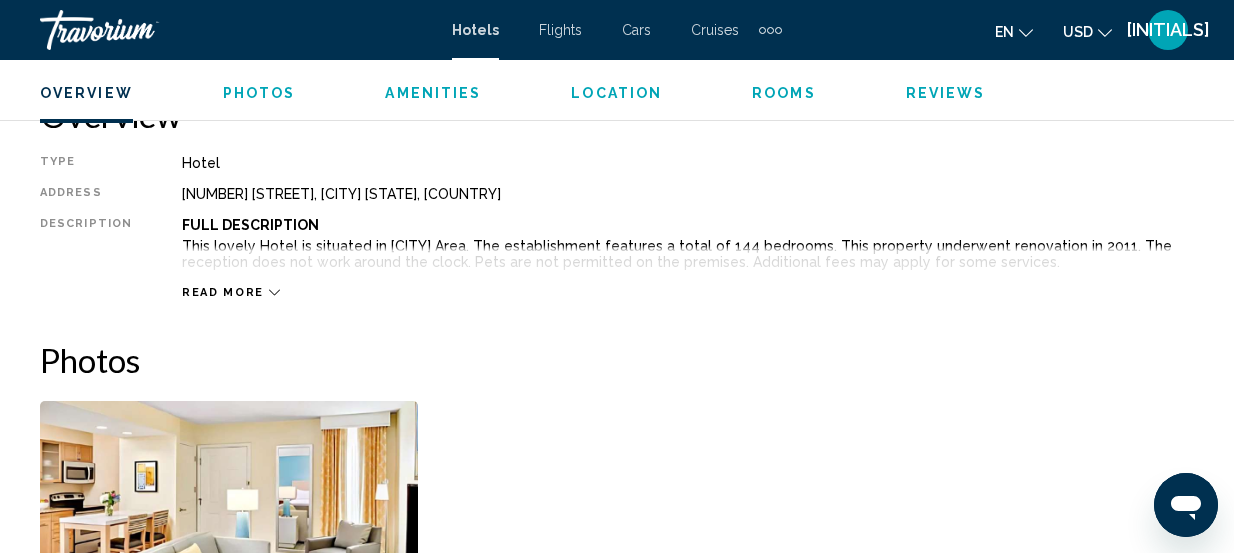 click on "Read more" at bounding box center (231, 292) 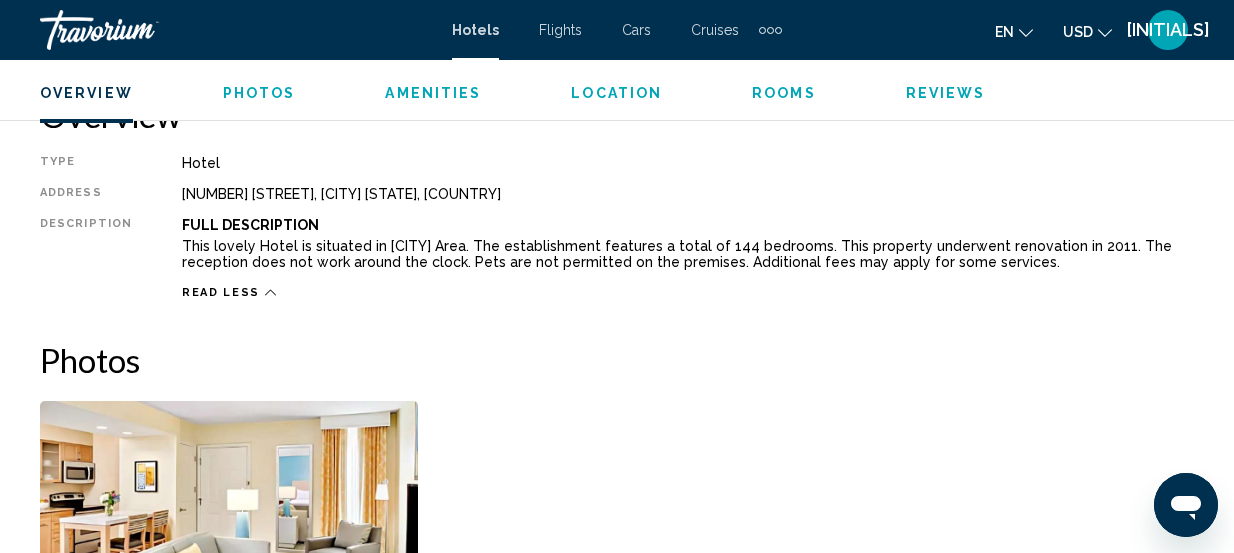 click on "Photos" at bounding box center [259, 93] 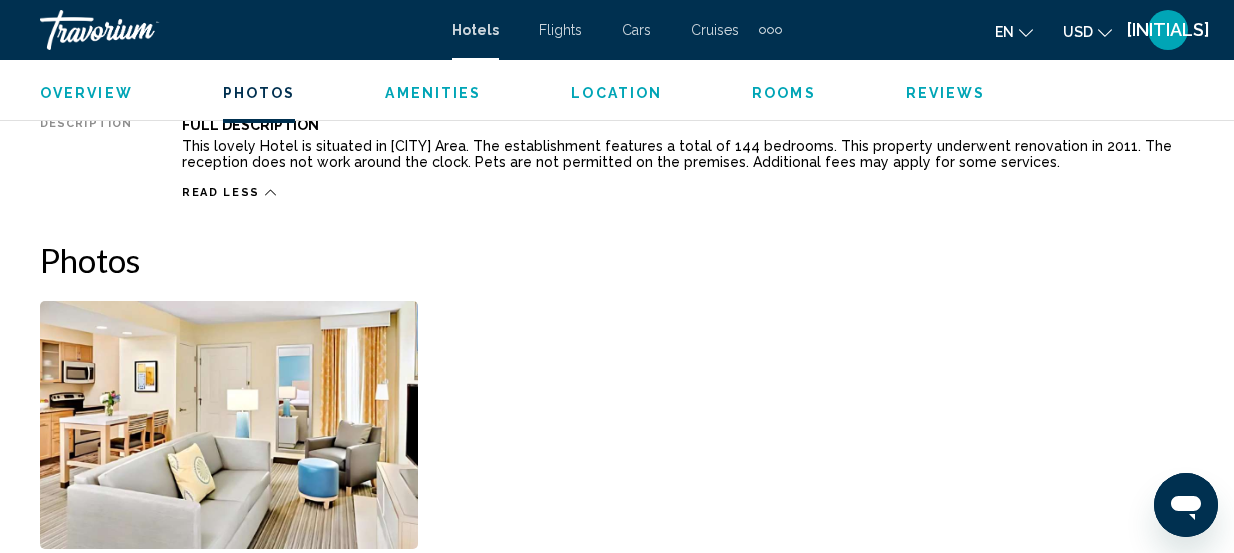 scroll, scrollTop: 1236, scrollLeft: 0, axis: vertical 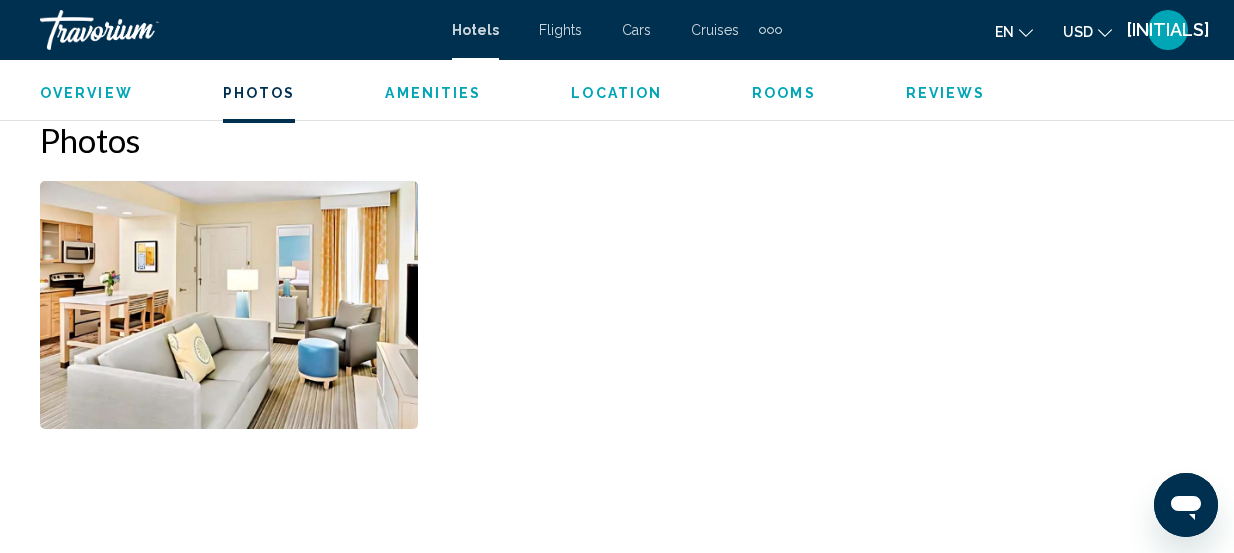 click on "Amenities" at bounding box center [433, 93] 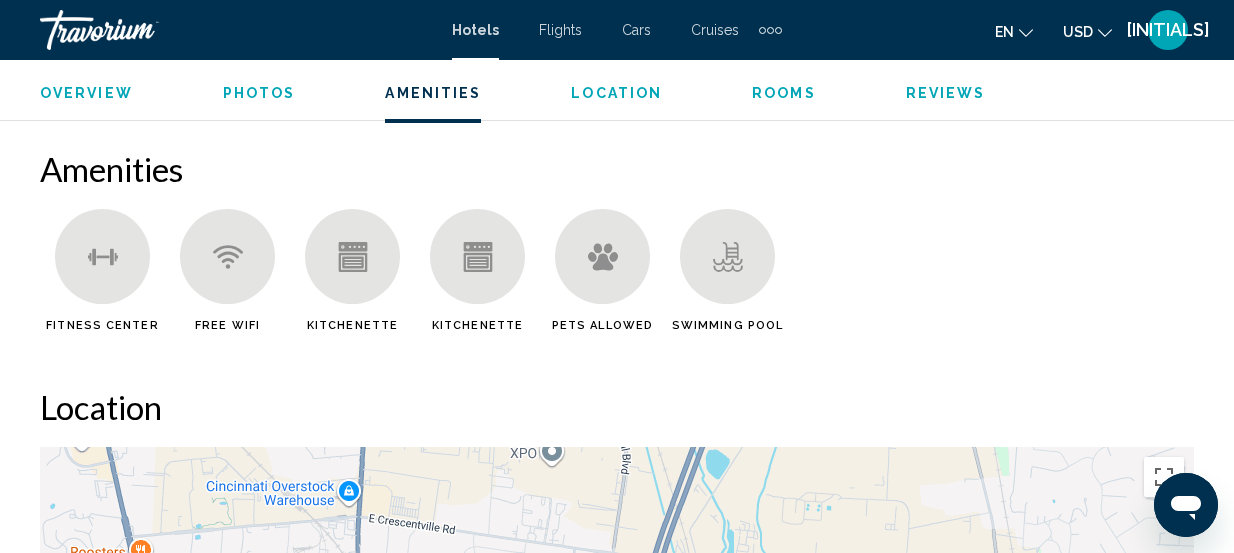 scroll, scrollTop: 1852, scrollLeft: 0, axis: vertical 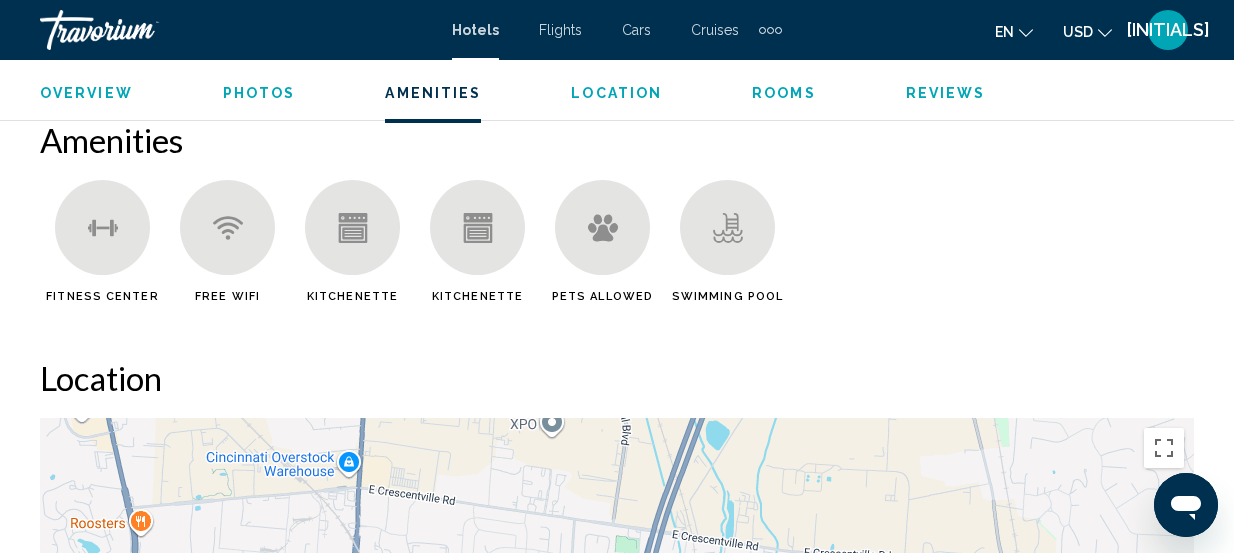 click on "Rooms" at bounding box center [784, 93] 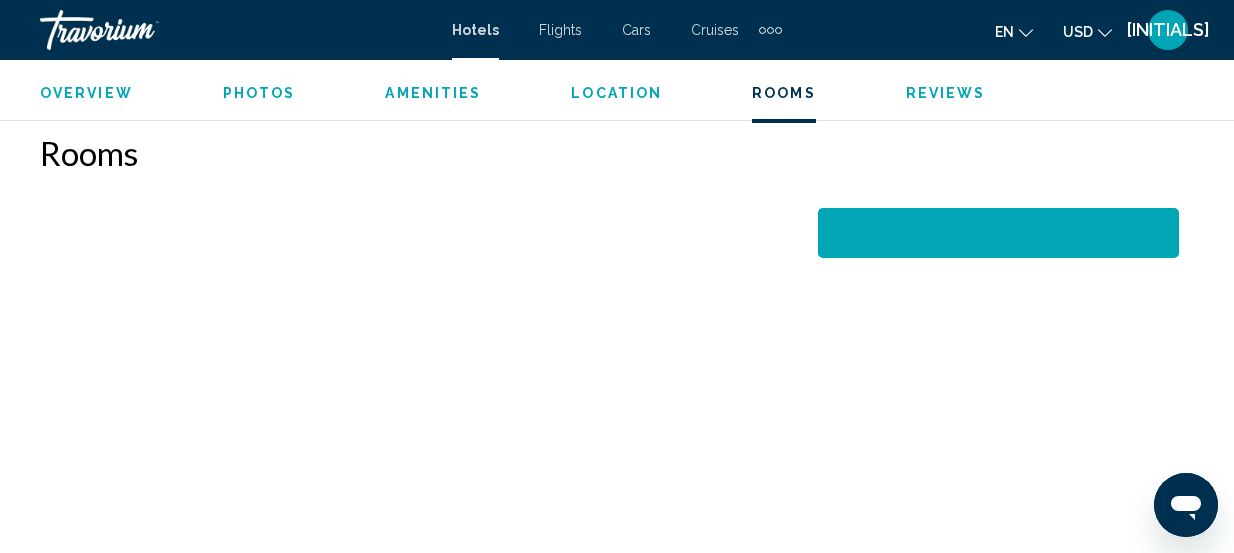 scroll, scrollTop: 2790, scrollLeft: 0, axis: vertical 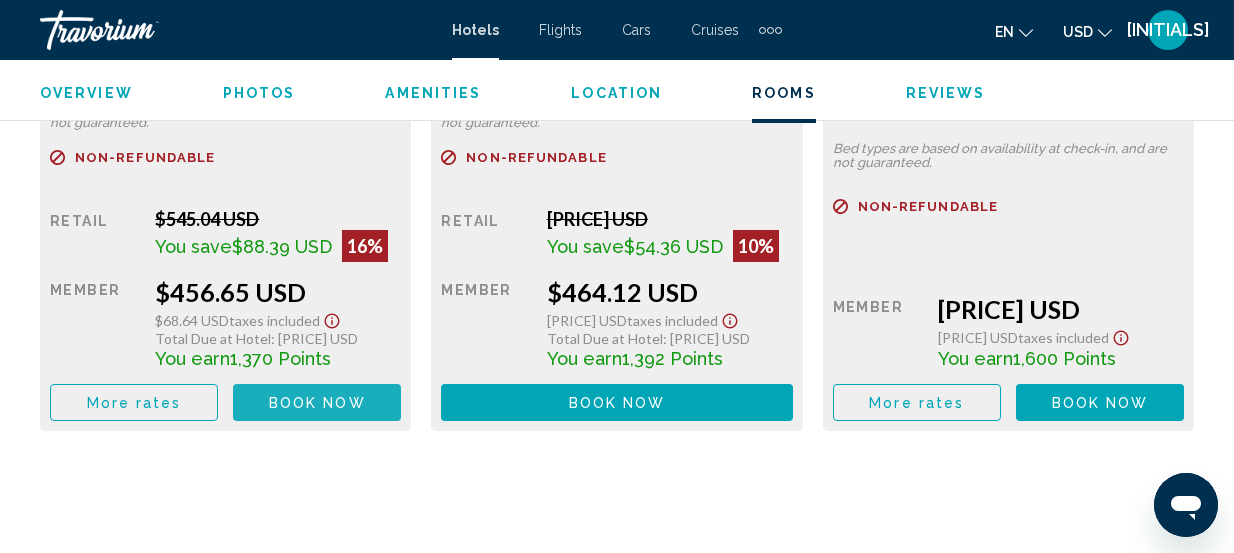 click on "Book now" at bounding box center [317, 403] 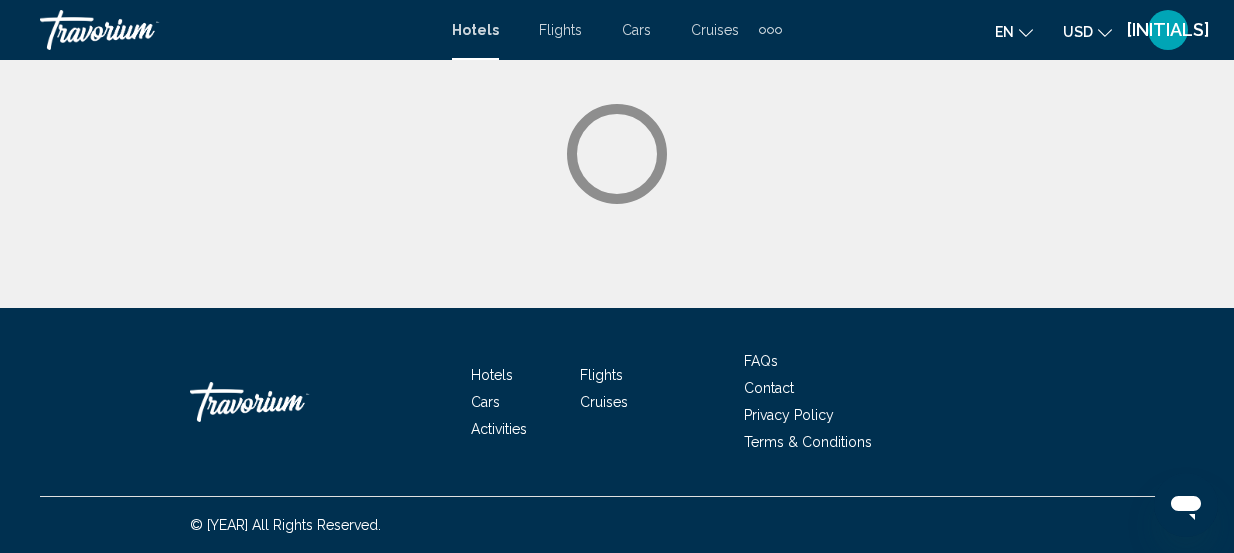 scroll, scrollTop: 0, scrollLeft: 0, axis: both 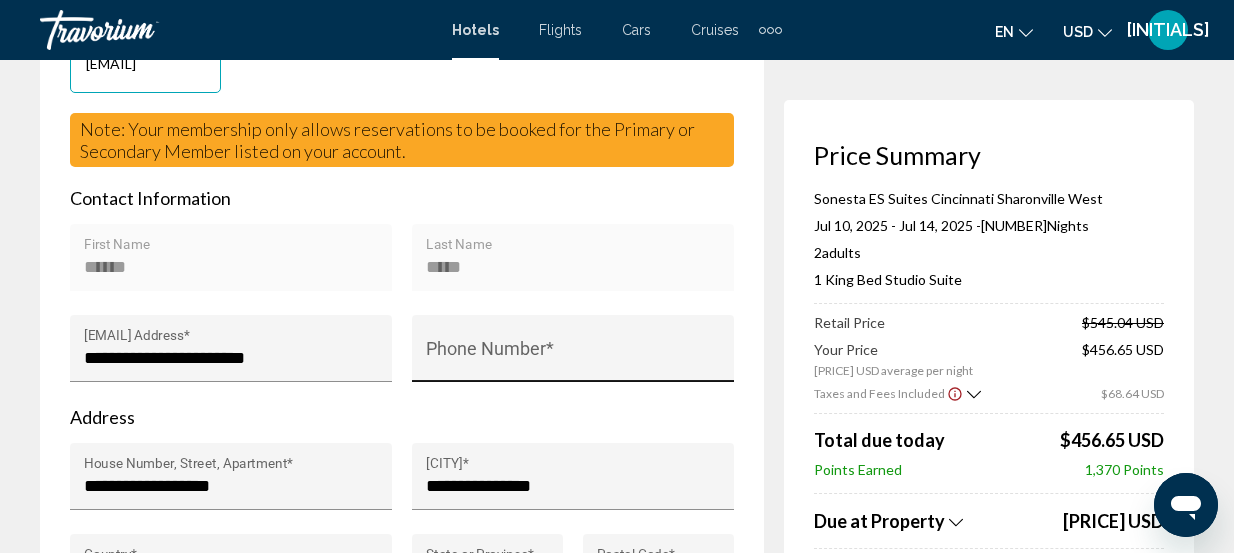 click on "[PHONE] Number *" at bounding box center [573, 358] 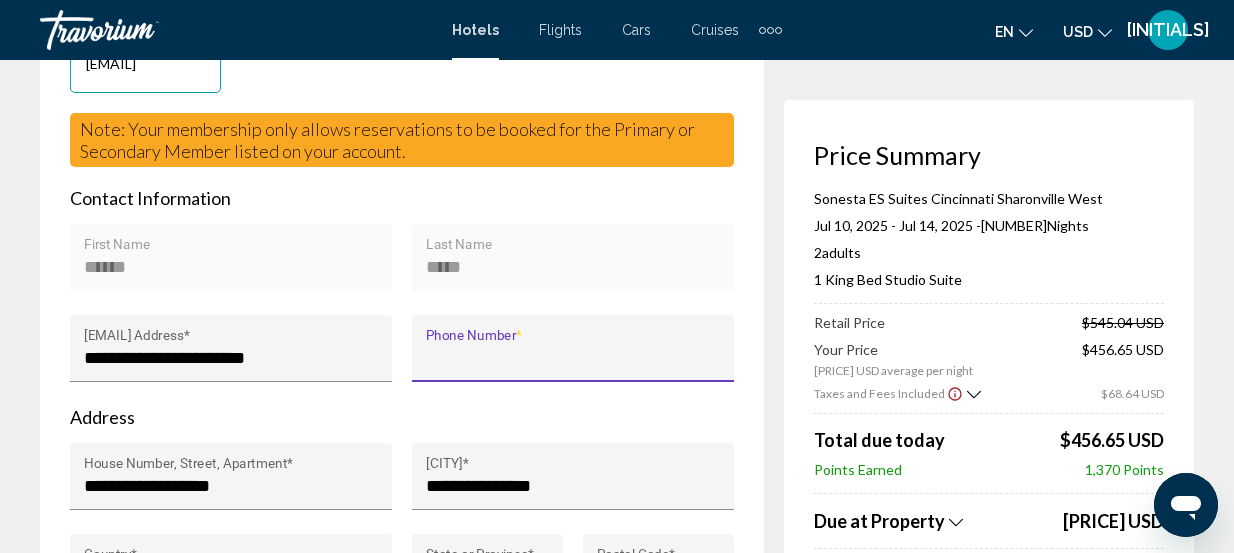 type on "[NUMBER]" 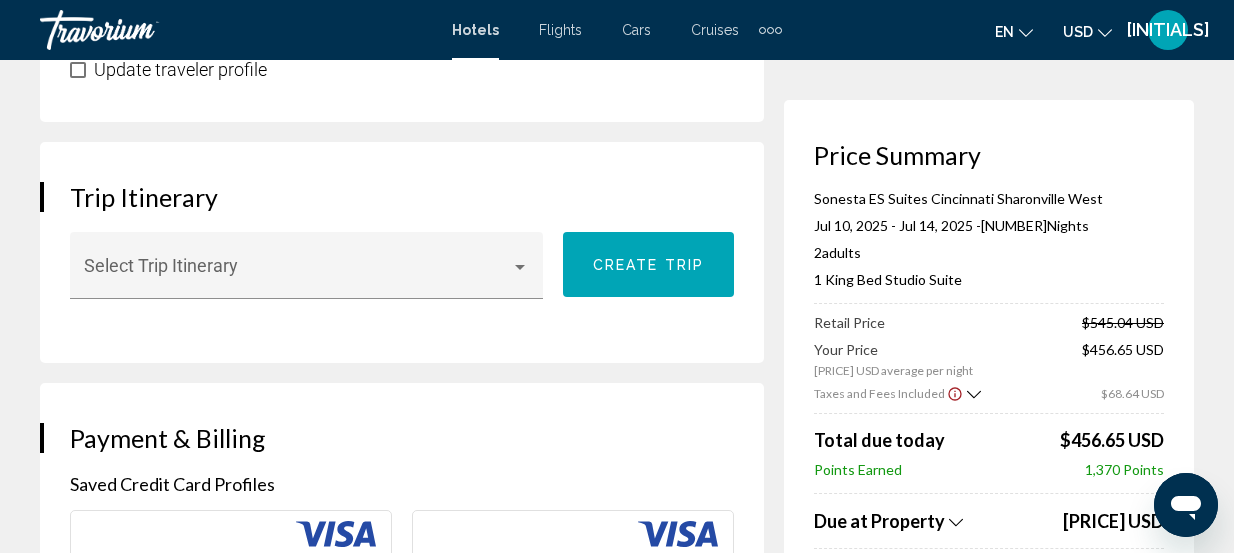 scroll, scrollTop: 1214, scrollLeft: 0, axis: vertical 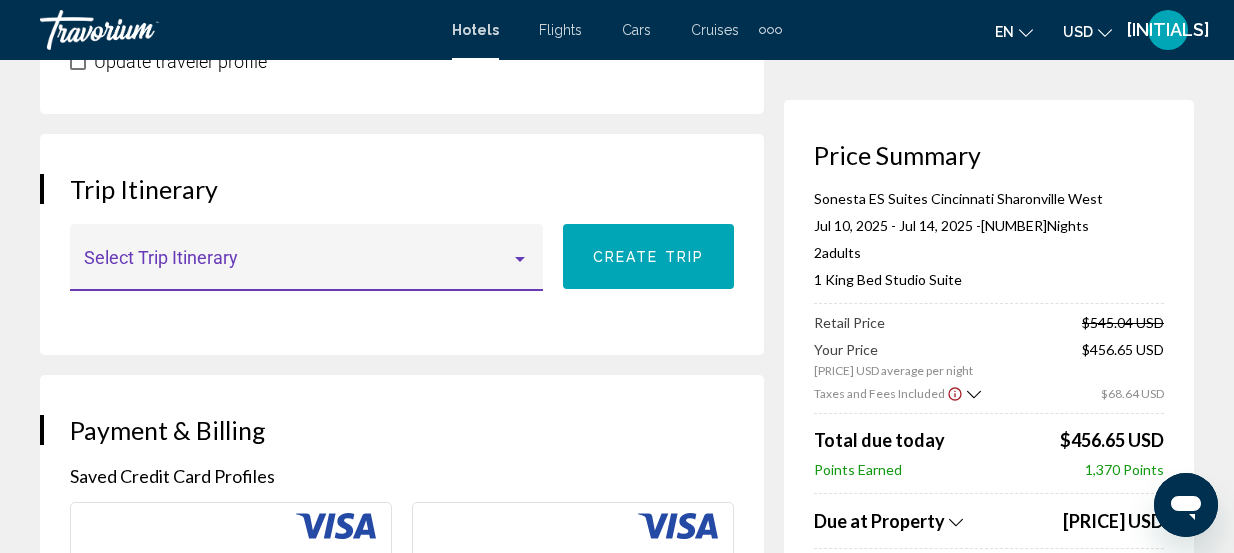 click at bounding box center (520, 259) 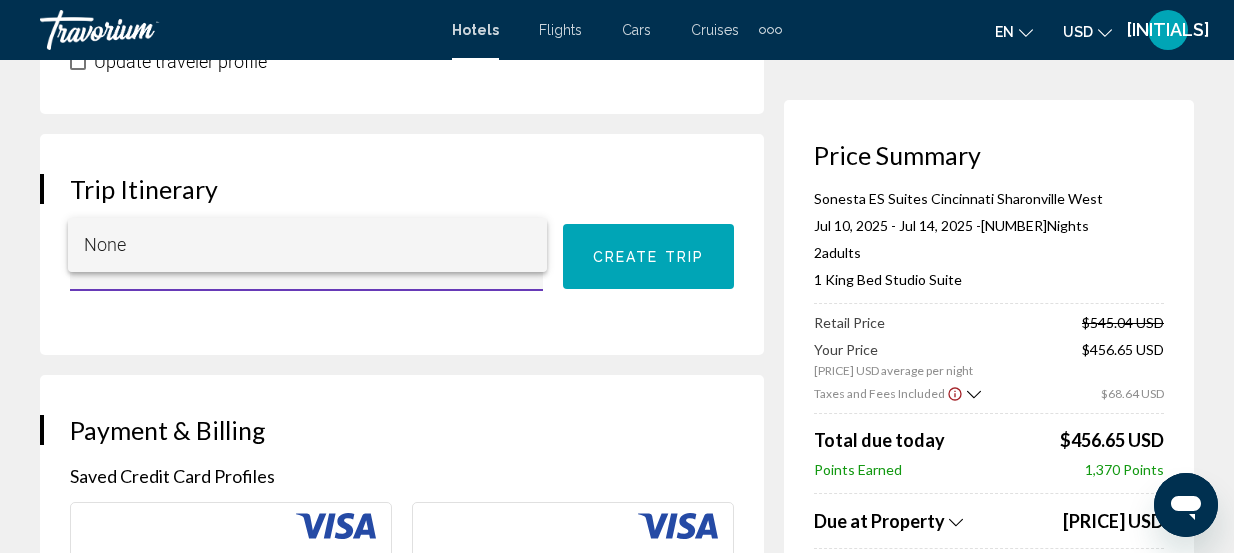 click on "None" at bounding box center [308, 245] 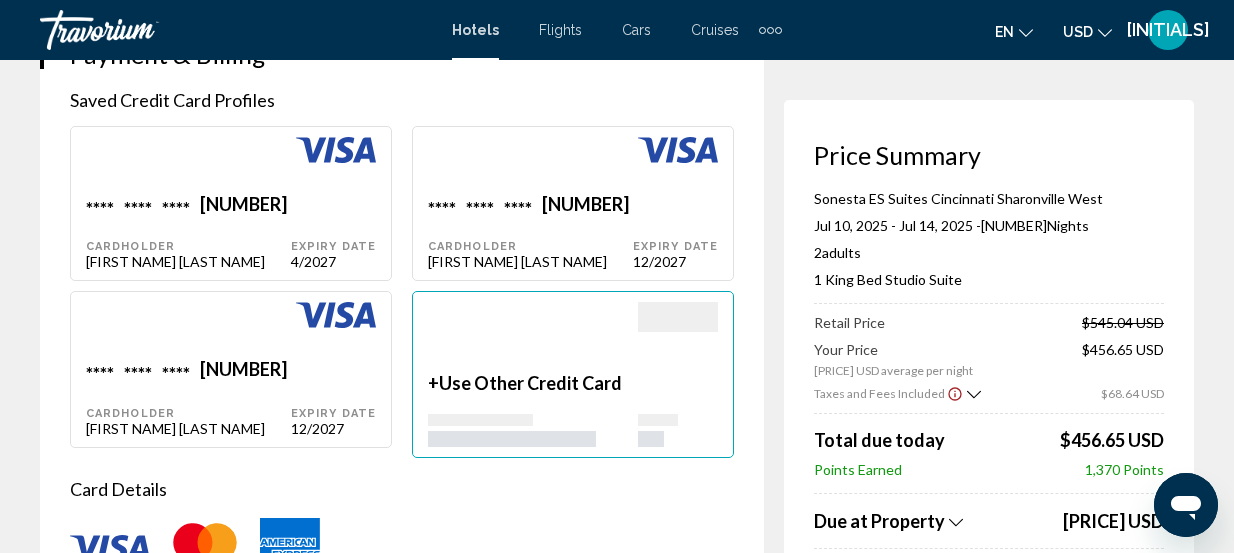 scroll, scrollTop: 1598, scrollLeft: 0, axis: vertical 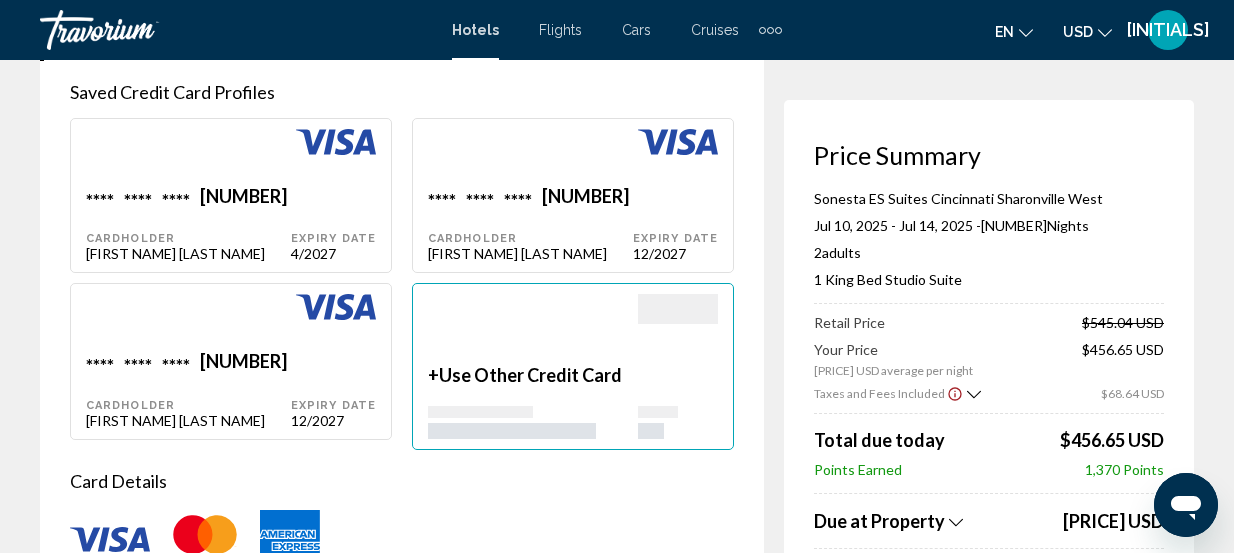 click on "**** **** **** 2974 Cardholder [FIRST NAME] [LAST NAME]" at bounding box center [188, 223] 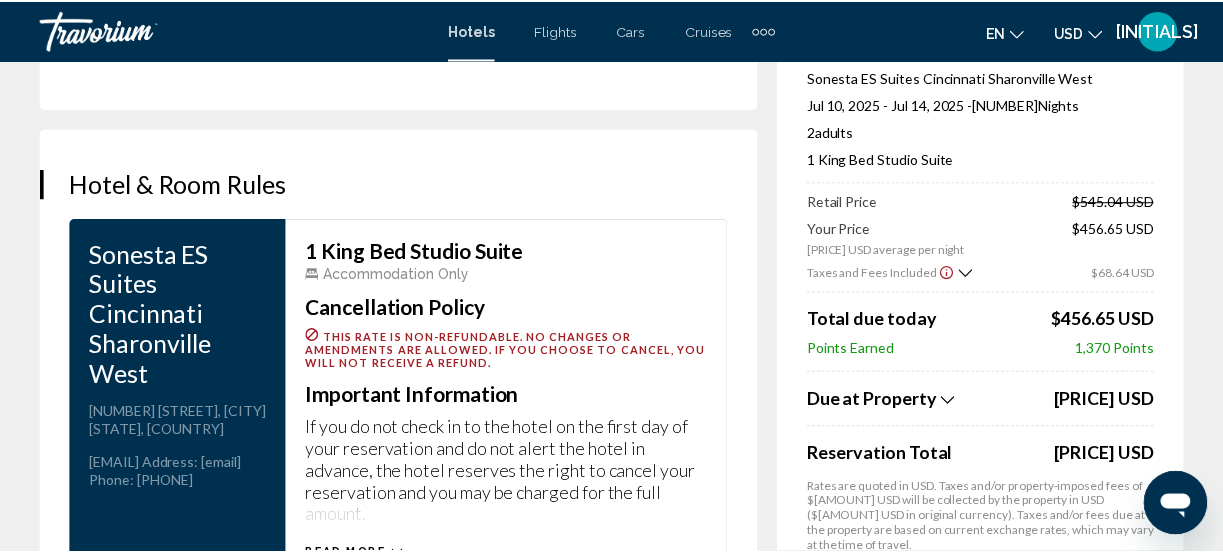 scroll, scrollTop: 2818, scrollLeft: 0, axis: vertical 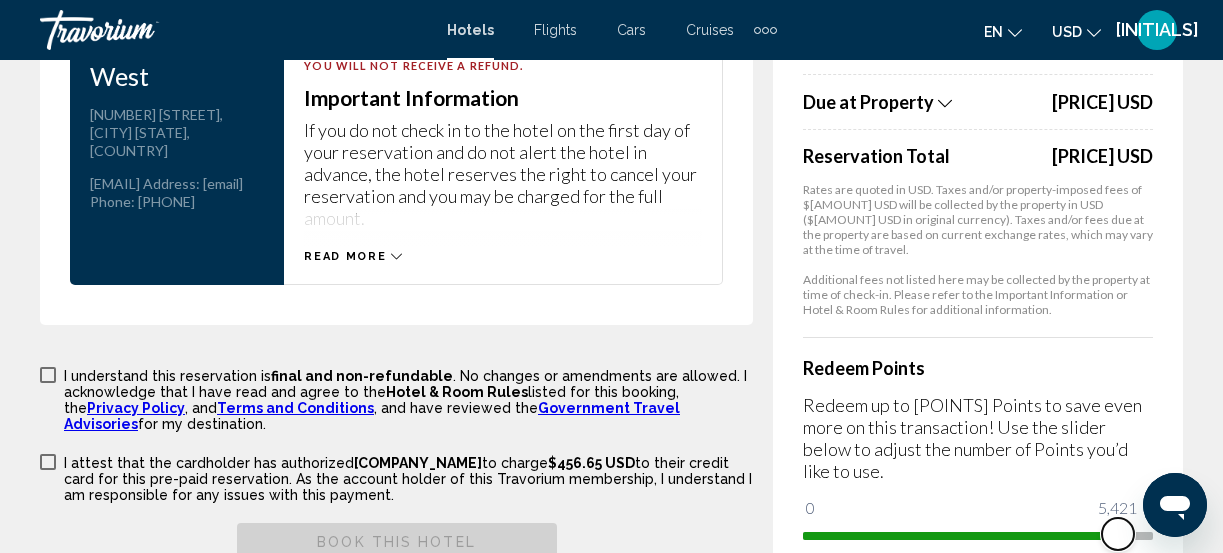 drag, startPoint x: 829, startPoint y: 482, endPoint x: 1119, endPoint y: 507, distance: 291.0756 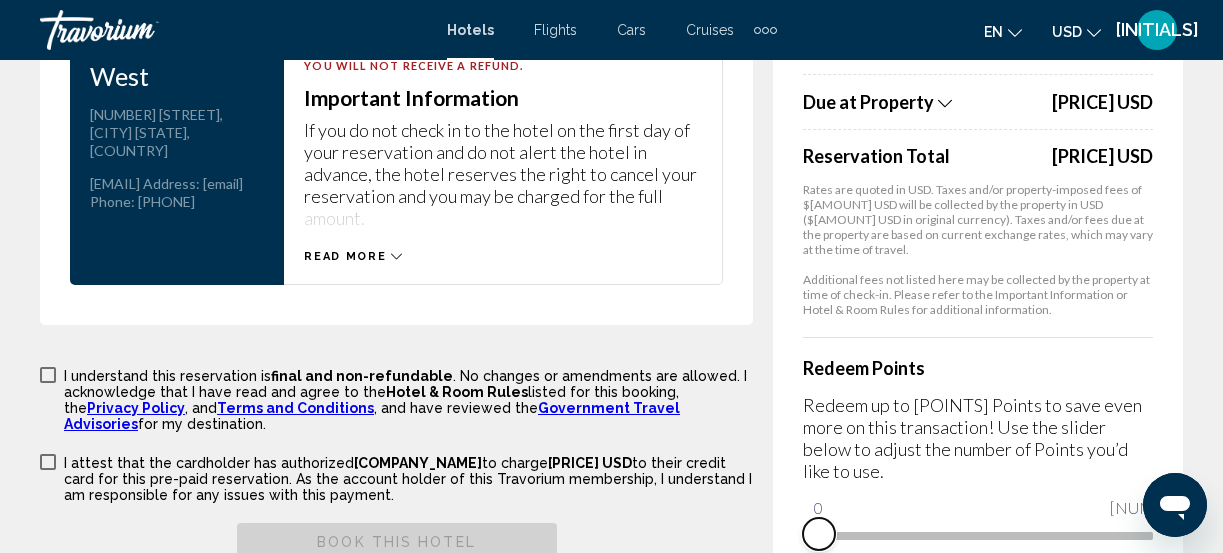 drag, startPoint x: 1123, startPoint y: 479, endPoint x: 754, endPoint y: 546, distance: 375.03333 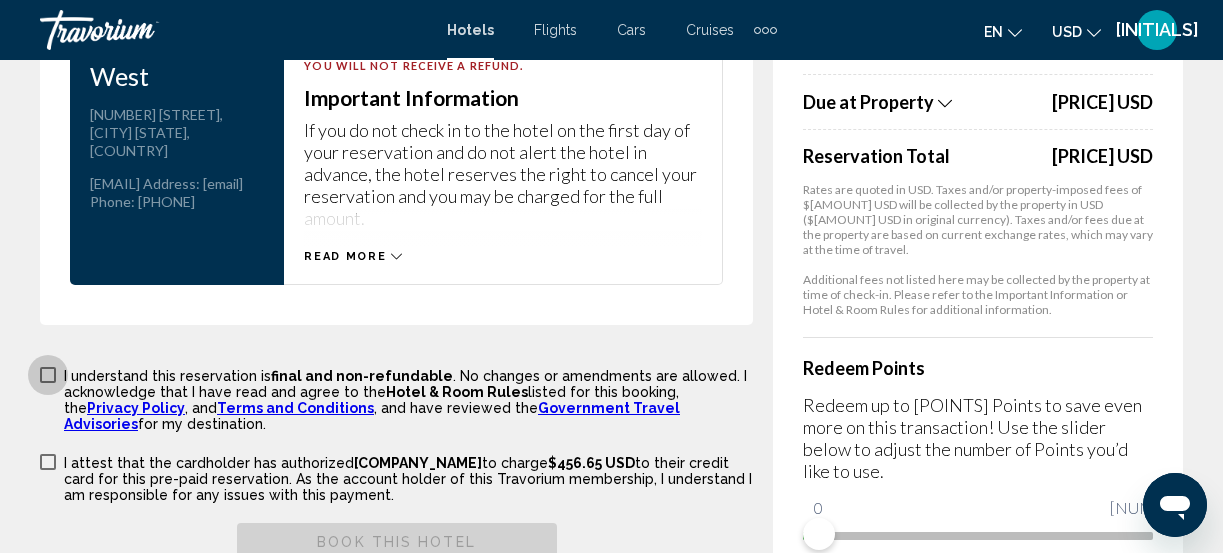 click at bounding box center [48, 375] 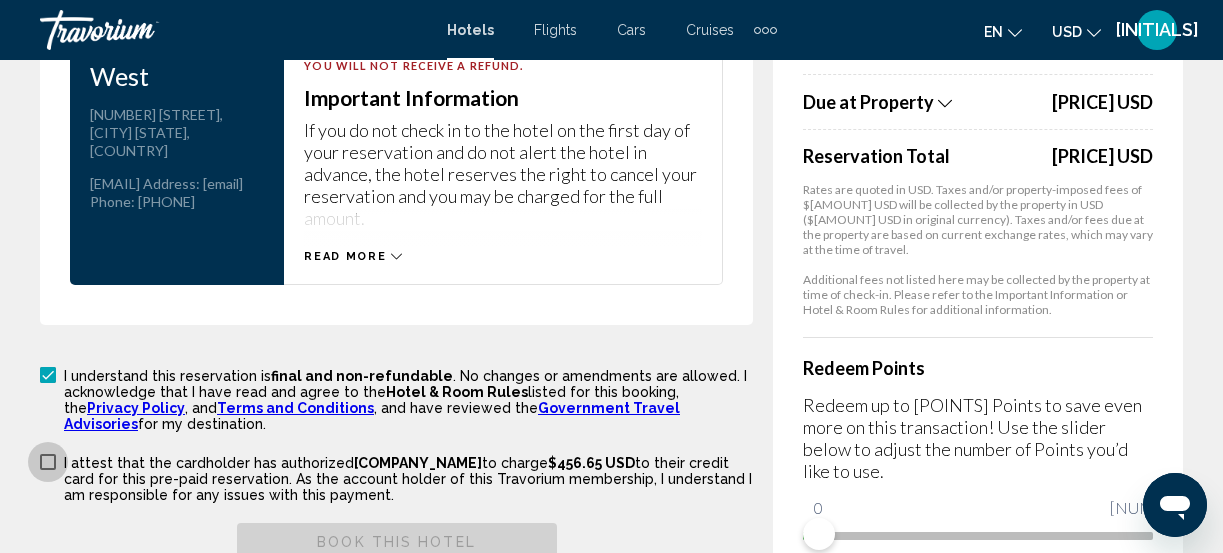 click at bounding box center (48, 462) 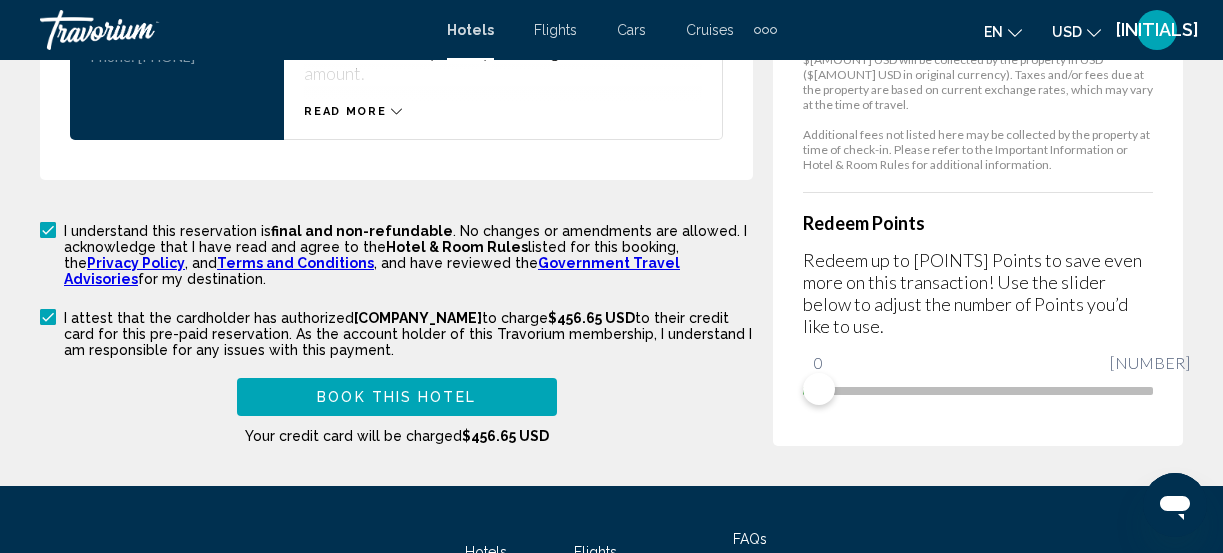 scroll, scrollTop: 3276, scrollLeft: 0, axis: vertical 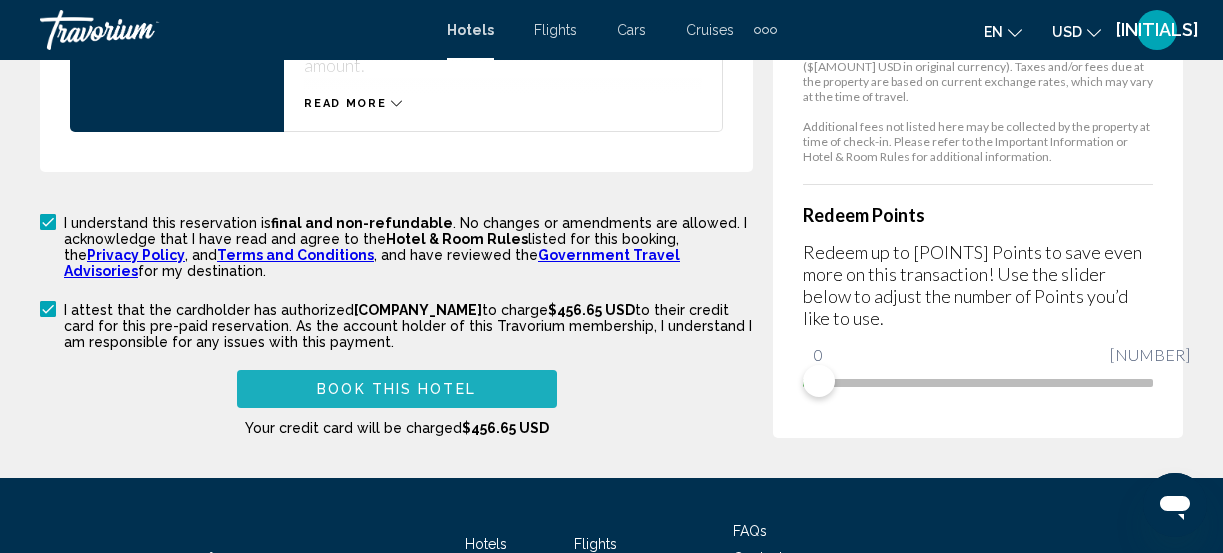 click on "Book this hotel" at bounding box center (396, 390) 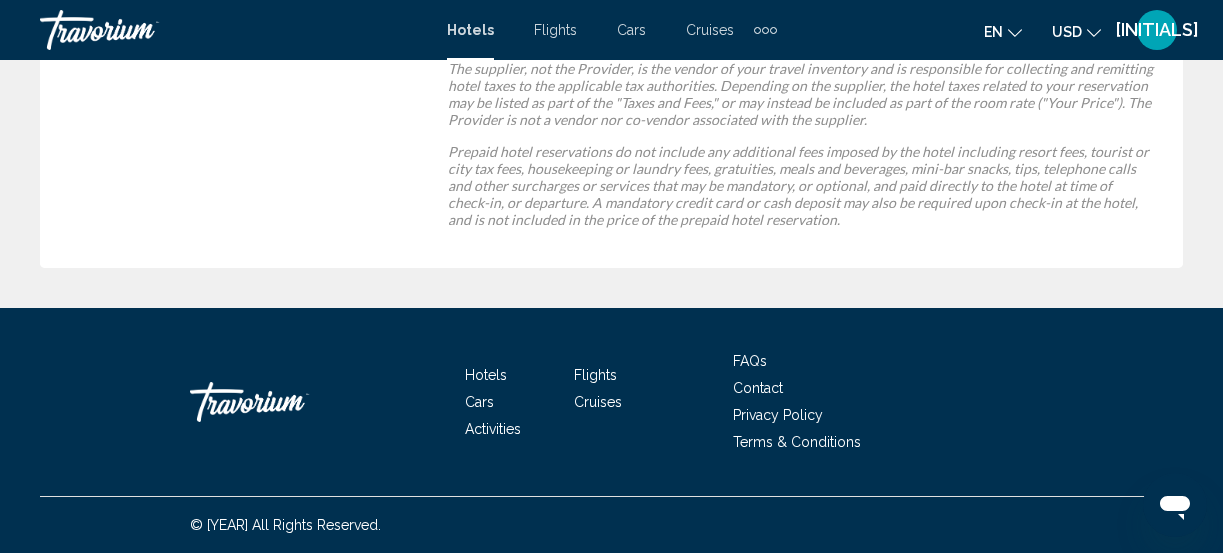 scroll, scrollTop: 0, scrollLeft: 0, axis: both 